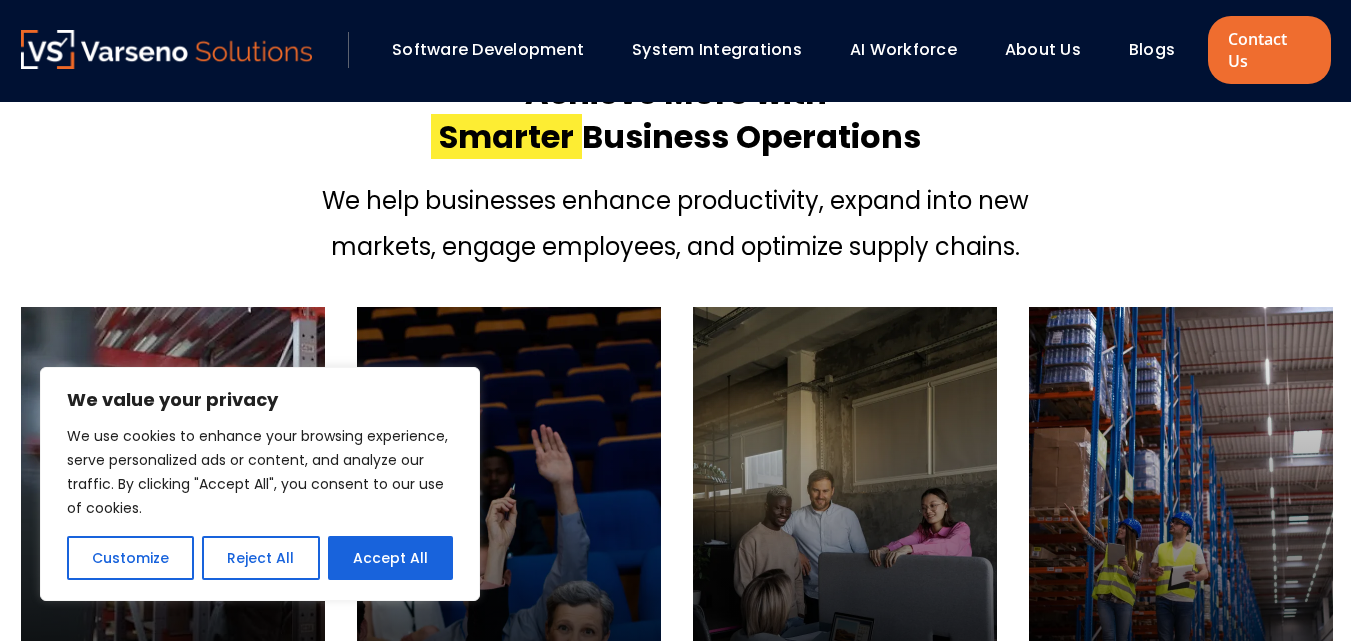 scroll, scrollTop: 800, scrollLeft: 0, axis: vertical 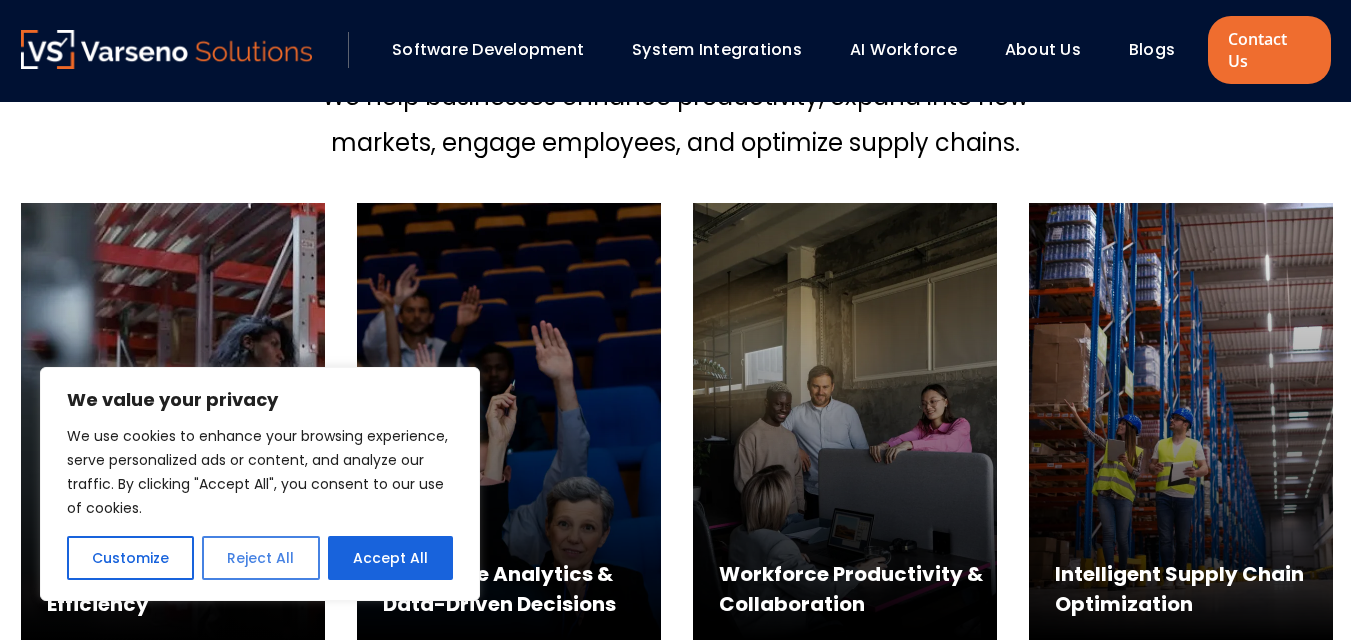 click on "Reject All" at bounding box center [260, 558] 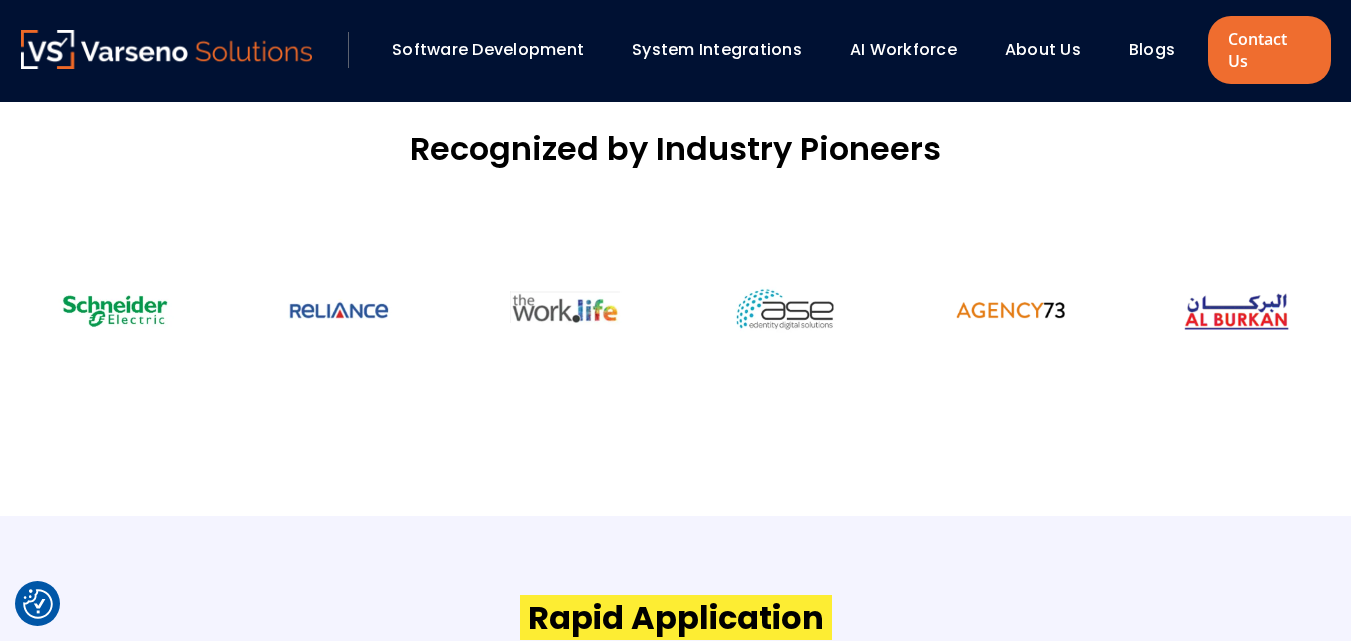 scroll, scrollTop: 1400, scrollLeft: 0, axis: vertical 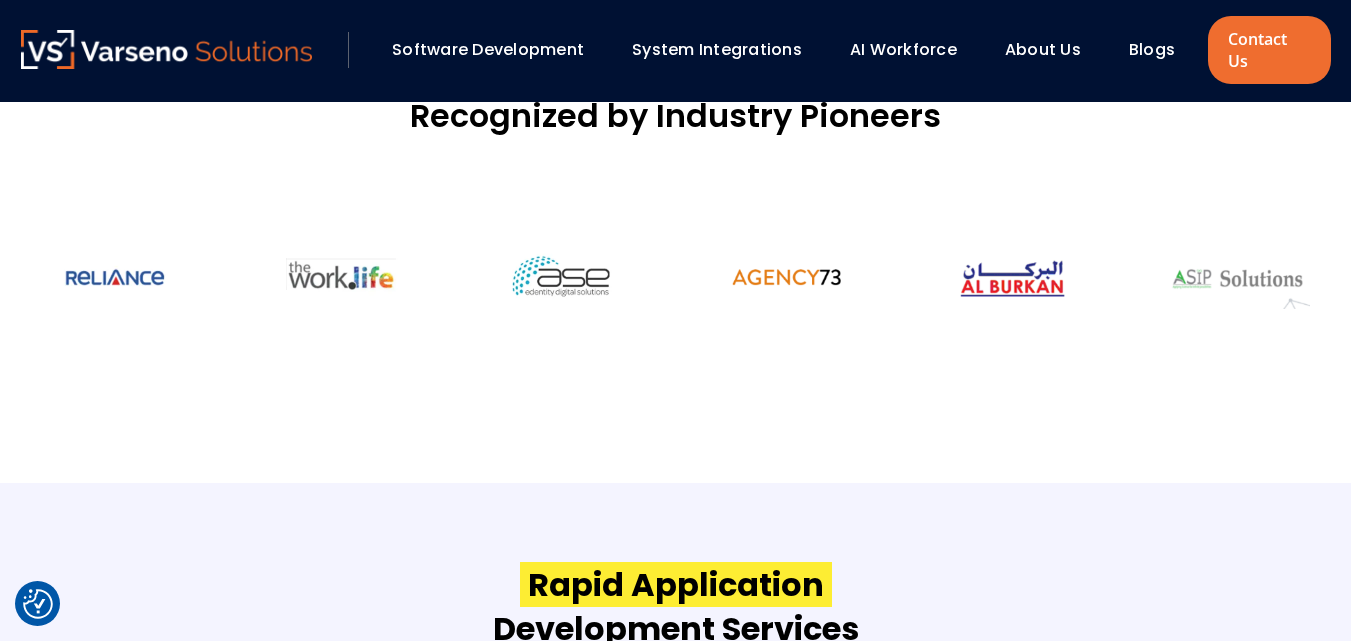 drag, startPoint x: 782, startPoint y: 267, endPoint x: 0, endPoint y: 267, distance: 782 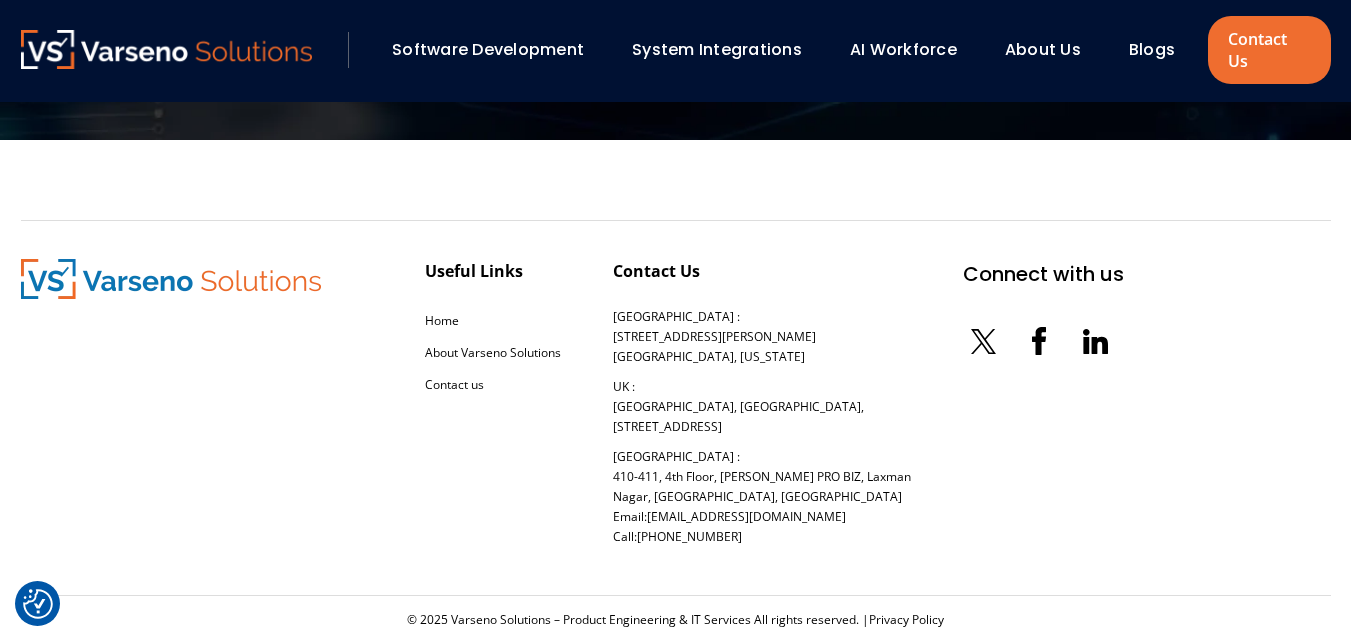 scroll, scrollTop: 6351, scrollLeft: 0, axis: vertical 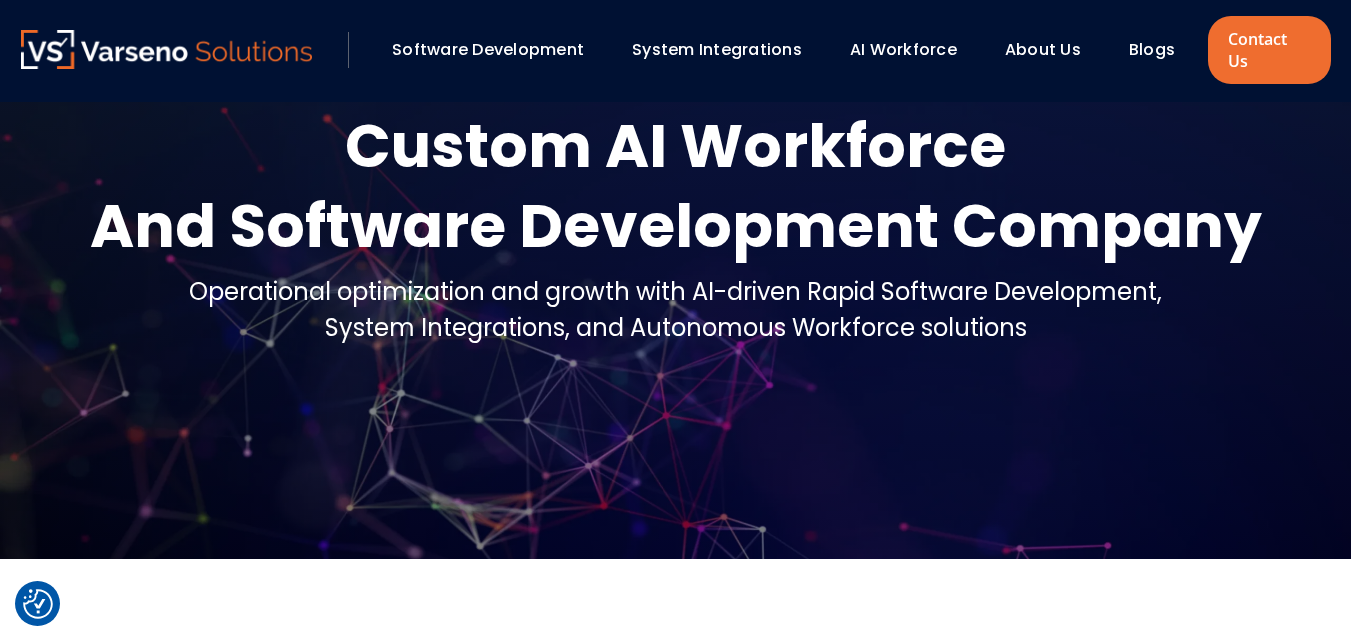 click on "Software Development" at bounding box center [488, 49] 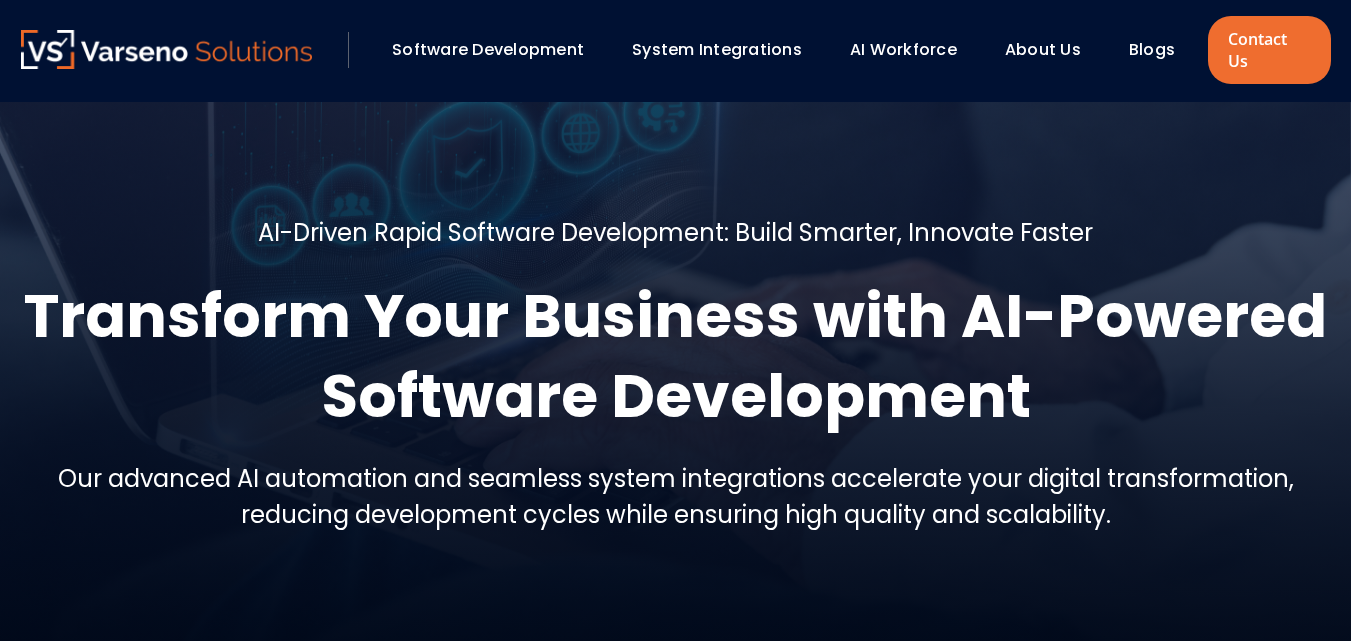 scroll, scrollTop: 0, scrollLeft: 0, axis: both 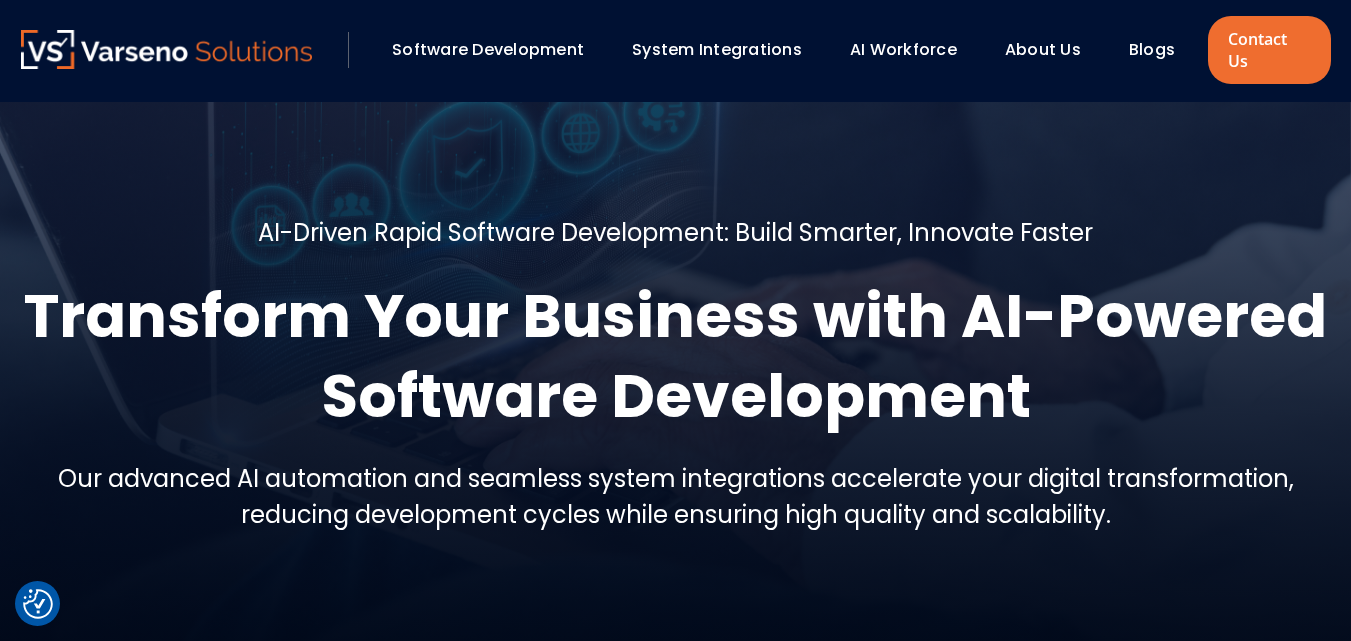 click on "AI Workforce" at bounding box center [903, 49] 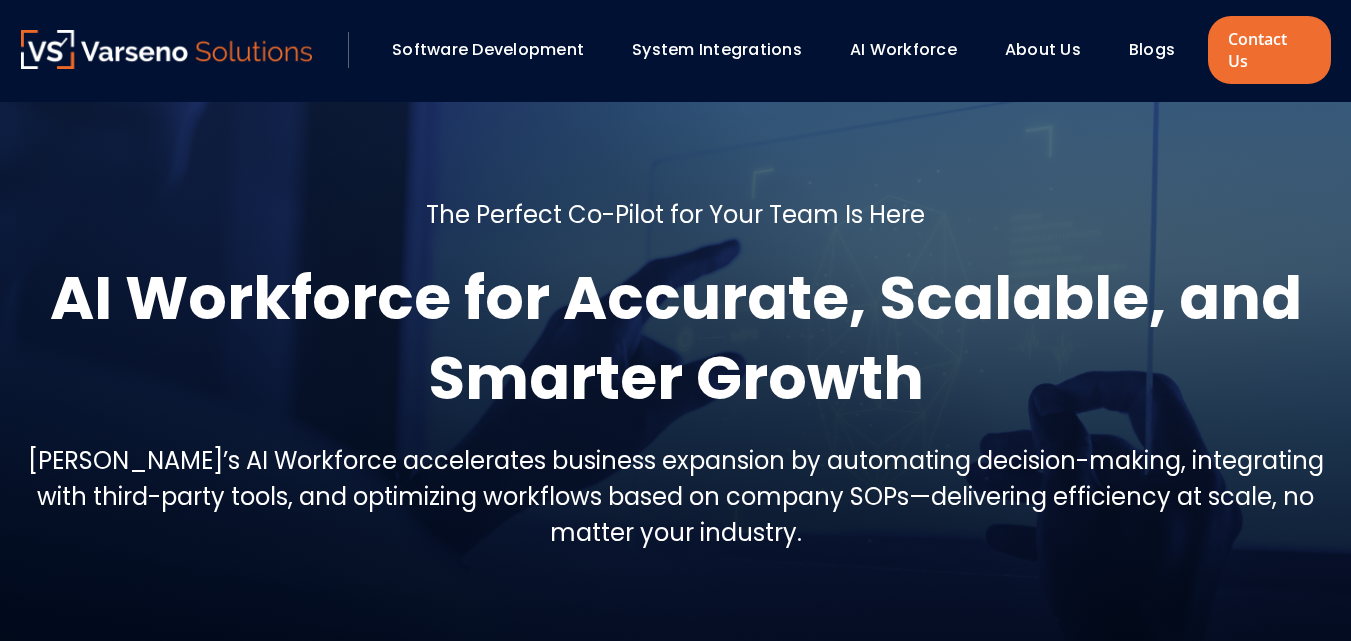 scroll, scrollTop: 0, scrollLeft: 0, axis: both 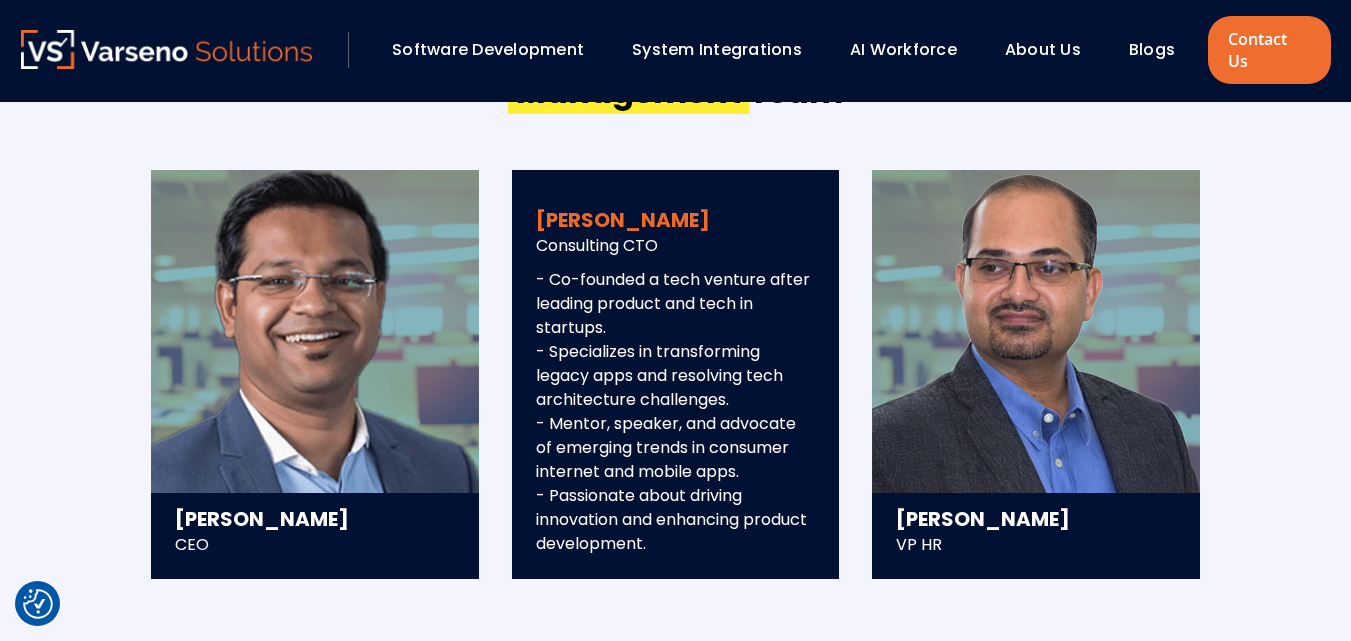 click on "Consulting CTO
- Co-founded a tech venture after leading product and tech in startups.
- Specializes in transforming legacy apps and resolving tech architecture challenges.
- Mentor, speaker, and advocate of emerging trends in consumer internet and mobile apps.
- Passionate about driving innovation and enhancing product development." at bounding box center [676, 257] 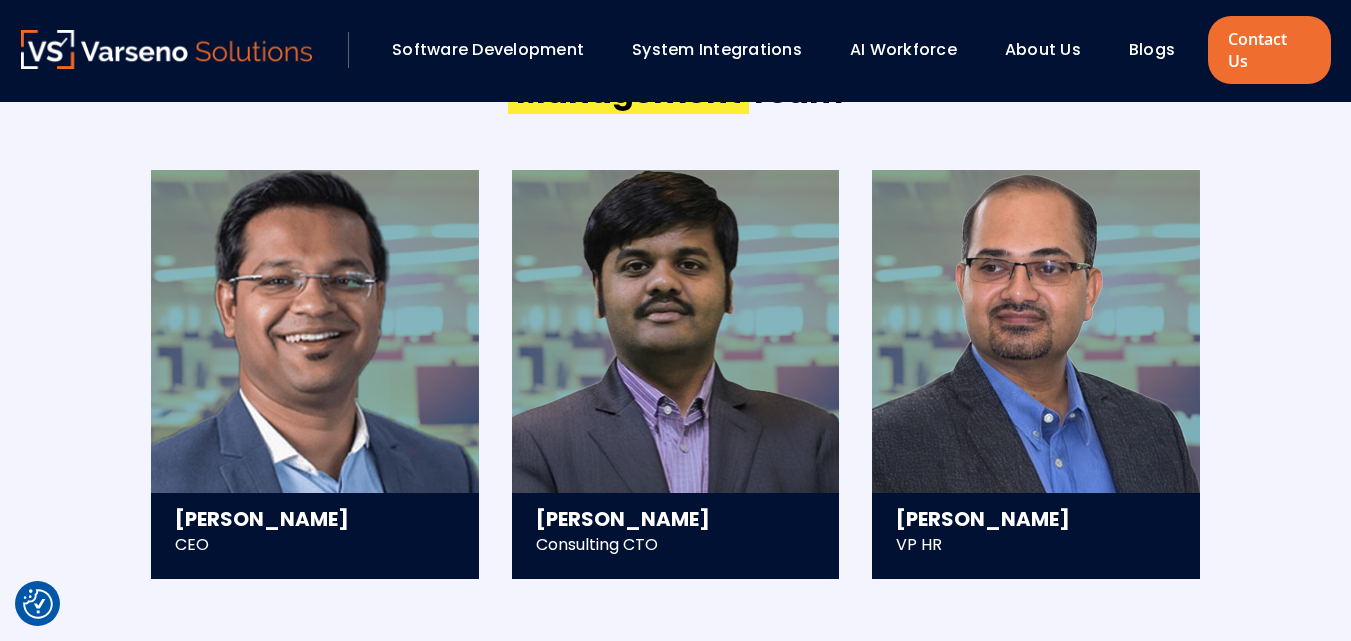 drag, startPoint x: 792, startPoint y: 212, endPoint x: 1066, endPoint y: 211, distance: 274.00183 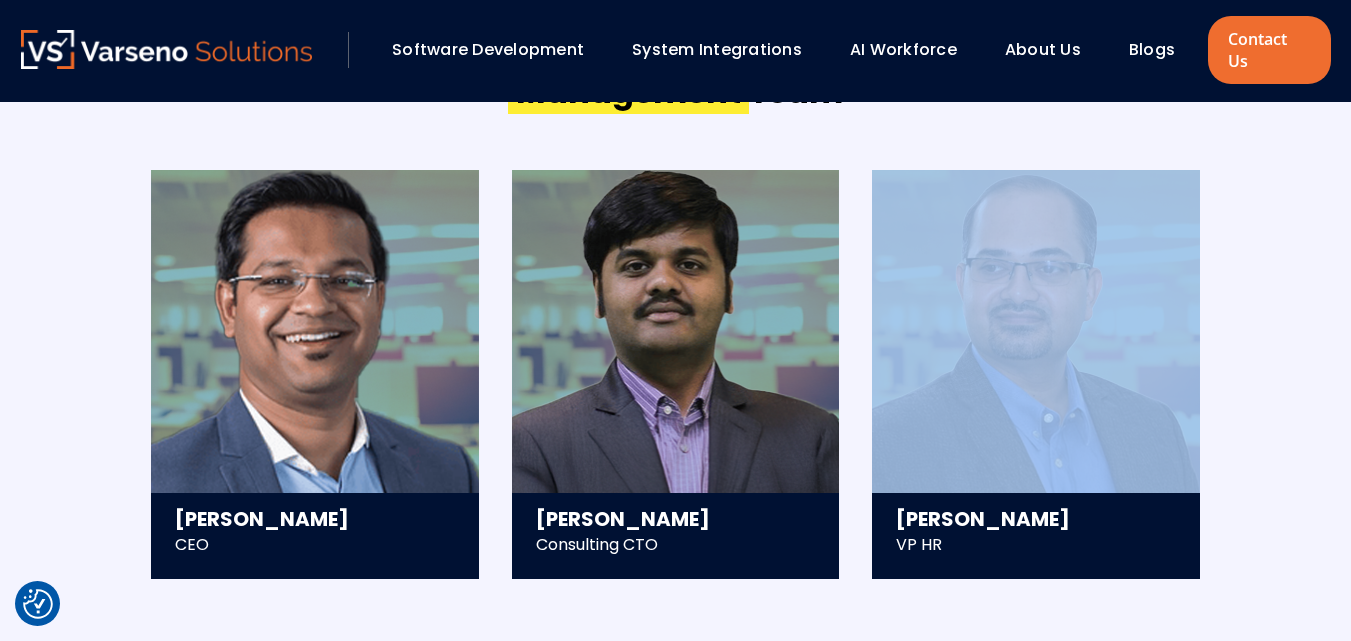 drag, startPoint x: 1066, startPoint y: 211, endPoint x: 1132, endPoint y: 211, distance: 66 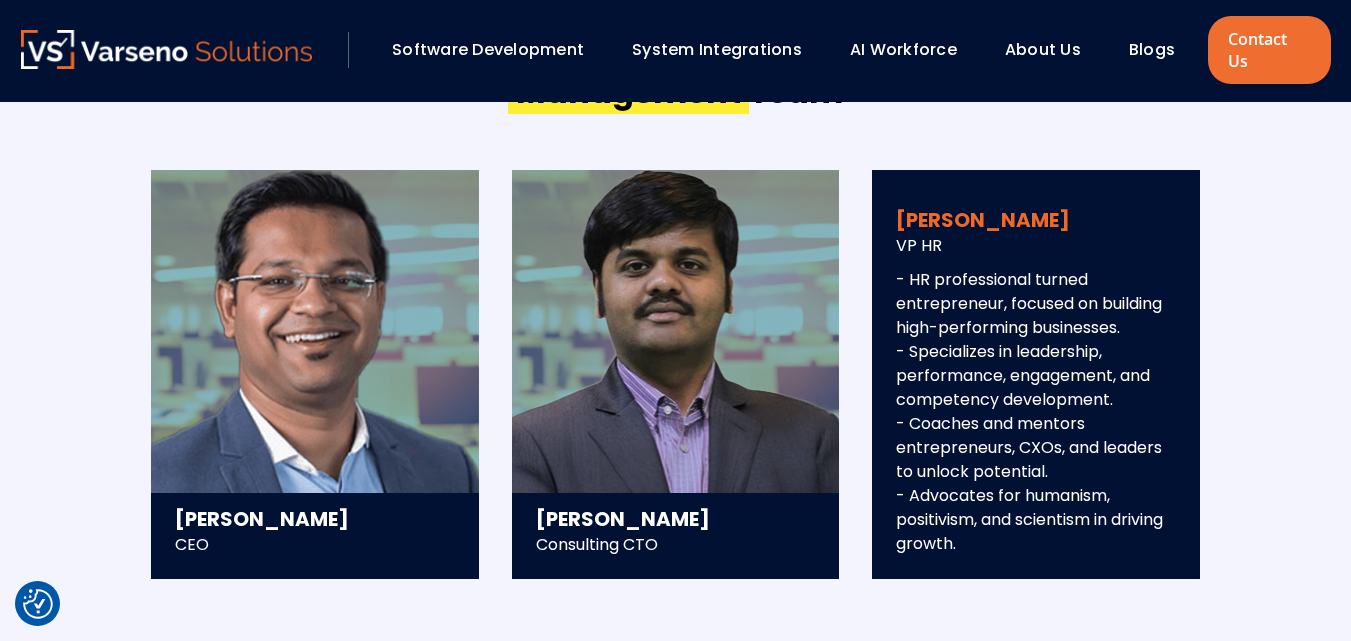 click on "Sachidanand R. Kulkarni
VP HR
- HR professional turned entrepreneur, focused on building high-performing businesses.
- Specializes in leadership, performance, engagement, and competency development.
- Coaches and mentors entrepreneurs, CXOs, and leaders to unlock potential.
- Advocates for humanism, positivism, and scientism in driving growth." at bounding box center [1036, 374] 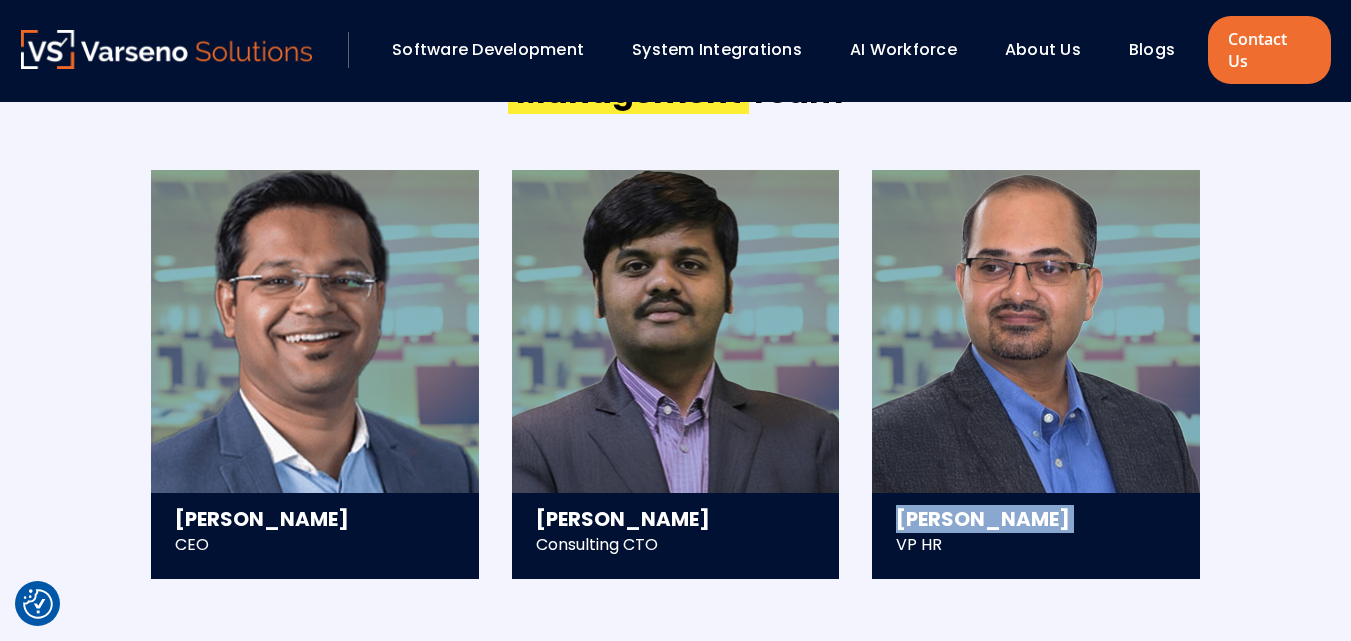 click on "Saurav Mishra
CEO
- Scaled and exited a 300+ member tech company at an eight-figure valuation.
- Expert in T-Shaped Growth across marketing, operations, and organizational strategy.
- Leads AI-driven business transformation using RAG-based platforms for automation.
- Trusted advisor on scaling cross-functional teams for high-impact growth.
Vijay Kumbhar
Consulting CTO
- Co-founded a tech venture after leading product and tech in startups.
- Specializes in transforming legacy apps and resolving tech architecture challenges.
- Mentor, speaker, and advocate of emerging trends in consumer internet and mobile apps.
- Passionate about driving innovation and enhancing product development.
VP HR" at bounding box center [676, 374] 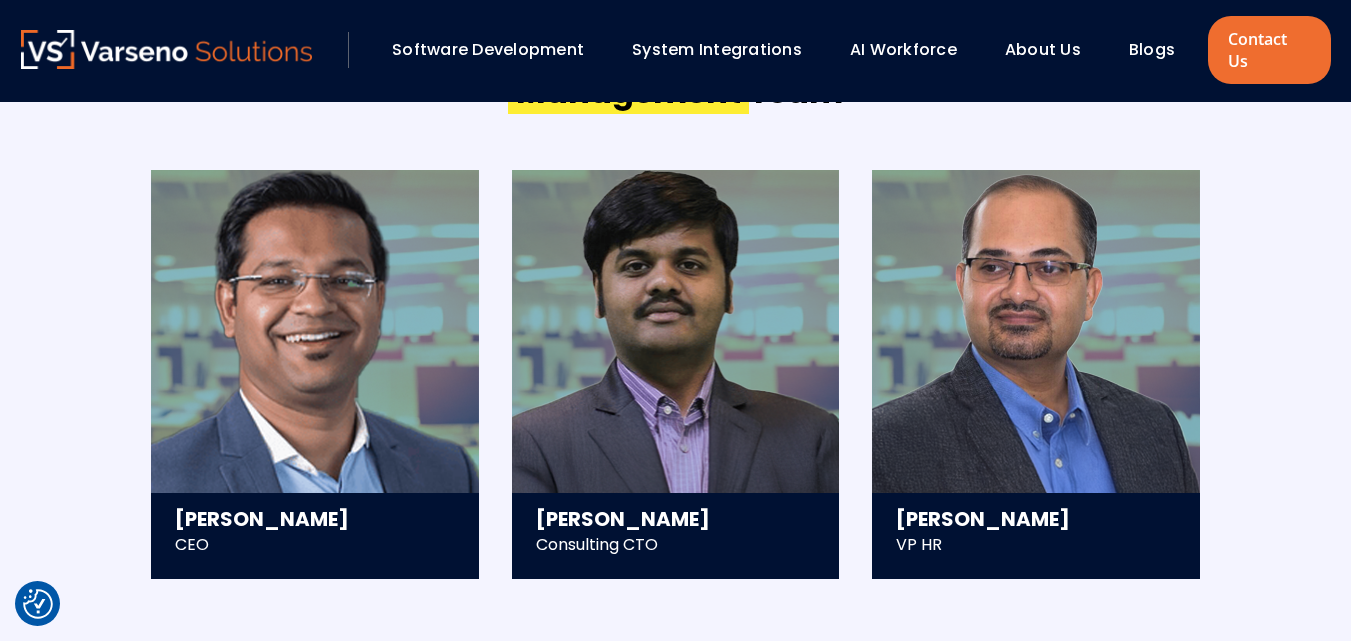 click on "Saurav Mishra
CEO
- Scaled and exited a 300+ member tech company at an eight-figure valuation.
- Expert in T-Shaped Growth across marketing, operations, and organizational strategy.
- Leads AI-driven business transformation using RAG-based platforms for automation.
- Trusted advisor on scaling cross-functional teams for high-impact growth.
Vijay Kumbhar
Consulting CTO
- Co-founded a tech venture after leading product and tech in startups.
- Specializes in transforming legacy apps and resolving tech architecture challenges.
- Mentor, speaker, and advocate of emerging trends in consumer internet and mobile apps.
- Passionate about driving innovation and enhancing product development.
VP HR" at bounding box center [676, 374] 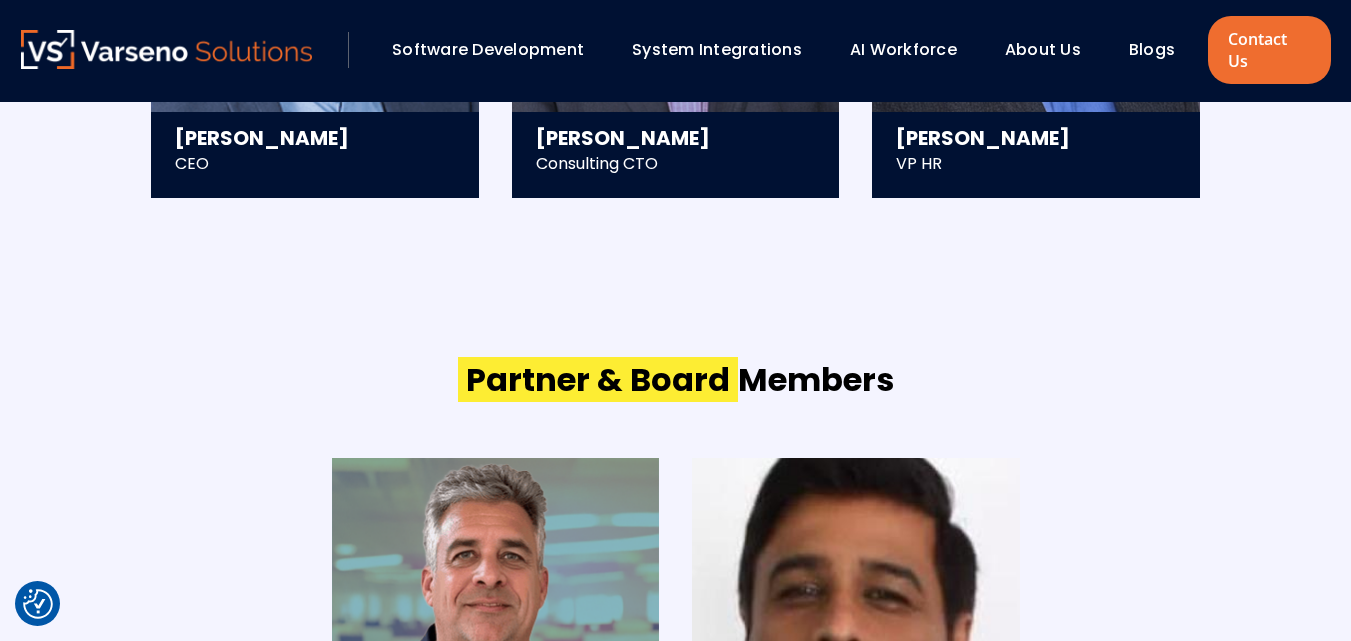 click on "Management  Team
Saurav Mishra
CEO
- Scaled and exited a 300+ member tech company at an eight-figure valuation.
- Expert in T-Shaped Growth across marketing, operations, and organizational strategy.
- Leads AI-driven business transformation using RAG-based platforms for automation.
- Trusted advisor on scaling cross-functional teams for high-impact growth.
Vijay Kumbhar
Consulting CTO
- Co-founded a tech venture after leading product and tech in startups.
- Specializes in transforming legacy apps and resolving tech architecture challenges.
- Mentor, speaker, and advocate of emerging trends in consumer internet and mobile apps.
- Passionate about driving innovation and enhancing product development." at bounding box center [676, -57] 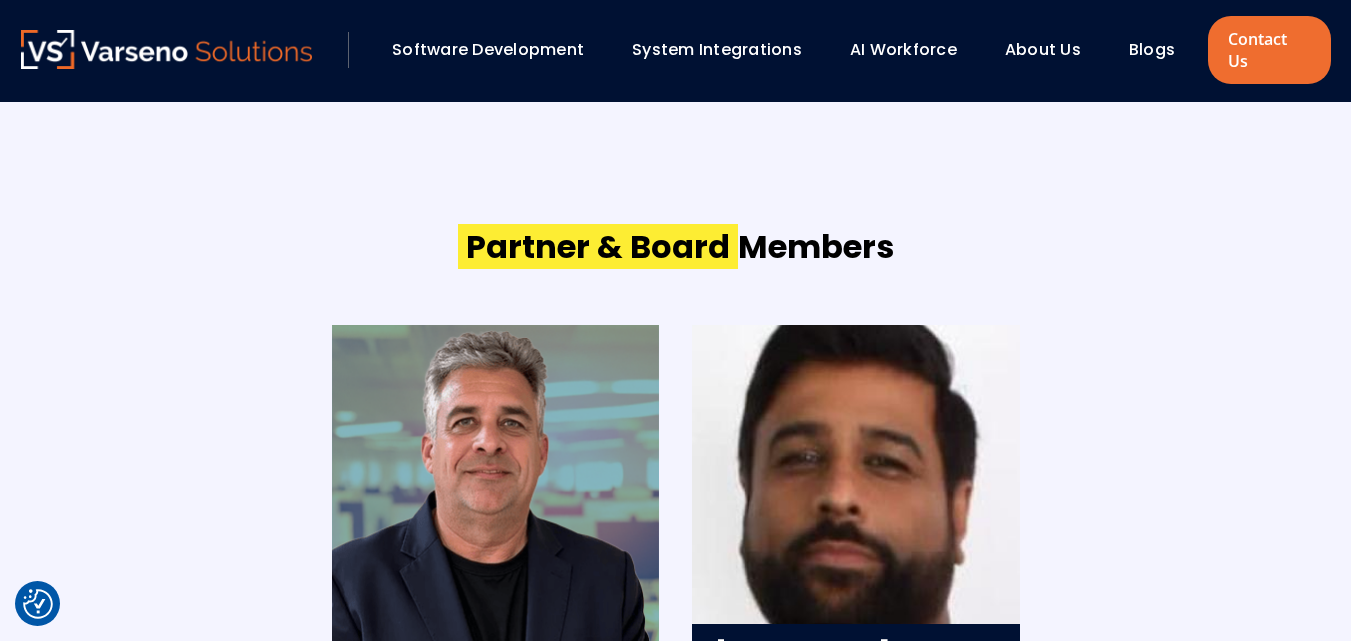 click on "We value your privacy        We use cookies to enhance your browsing experience, serve personalized ads or content, and analyze our traffic. By clicking "Accept All", you consent to our use of cookies.        Customize   Reject All   Accept All                    Customize Consent Preferences             We use cookies to help you navigate efficiently and perform certain functions. You will find detailed information about all cookies under each consent category below. The cookies that are categorized as "Necessary" are stored on your browser as they are essential for enabling the basic functionalities of the site. ...  Show more        Necessary Always Active Necessary cookies are required to enable the basic features of this site, such as providing secure log-in or adjusting your consent preferences. These cookies do not store any personally identifiable data. Cookie __cf_bm Duration 1 hour Description This cookie, set by Cloudflare, is used to support Cloudflare Bot Management.  Cookie" at bounding box center (675, -647) 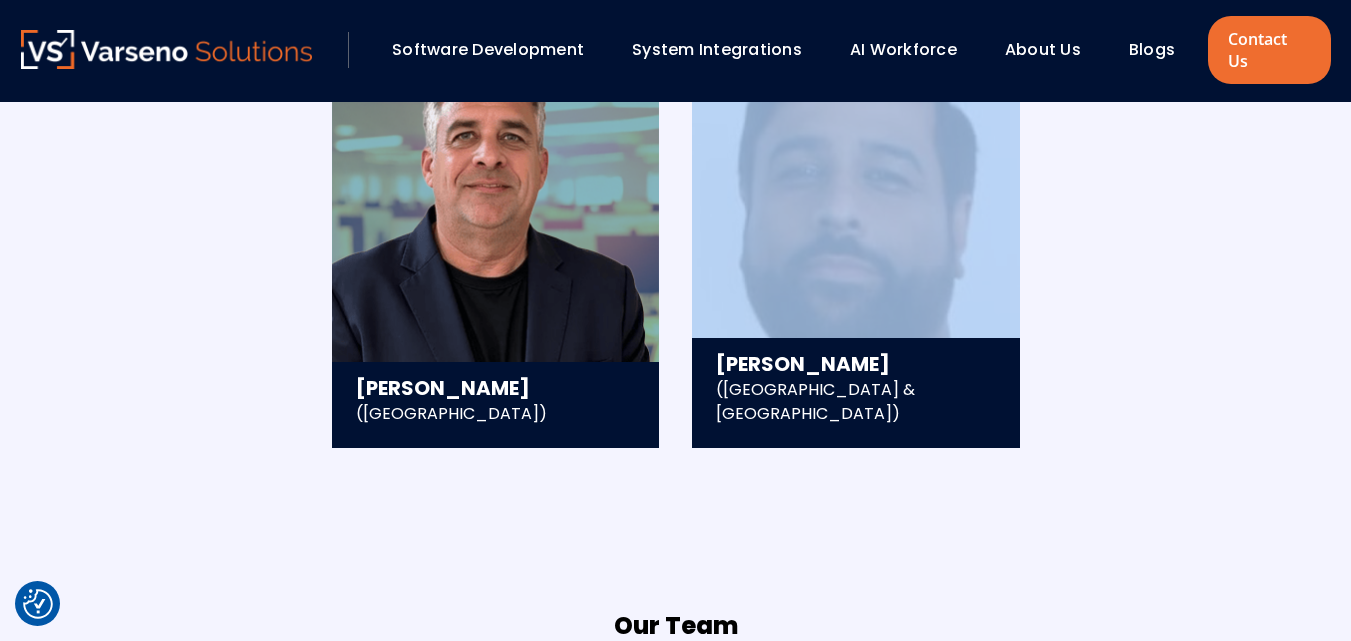 click on "David Stephens
(US)
- Over 25 years of leadership experience across diverse technology sectors.
- Skilled in simplifying complex challenges and focusing on people and outcomes.
- Led global technology transformations, aligning architecture across large organizations.
- Experienced in building and leading engineering teams across multiple continents.
Ranveer Manak
(UK & Europe)
- 20 years' experience in professional services, financial services, and global consulting.
- Led global client engagements and worked with Big 4 consulting firms.
- Built and expanded capabilities and client portfolios across multiple countries and regions.
- Advising Varseno to grow Banking and Pharma divisions in the UK and Europe." at bounding box center (676, 243) 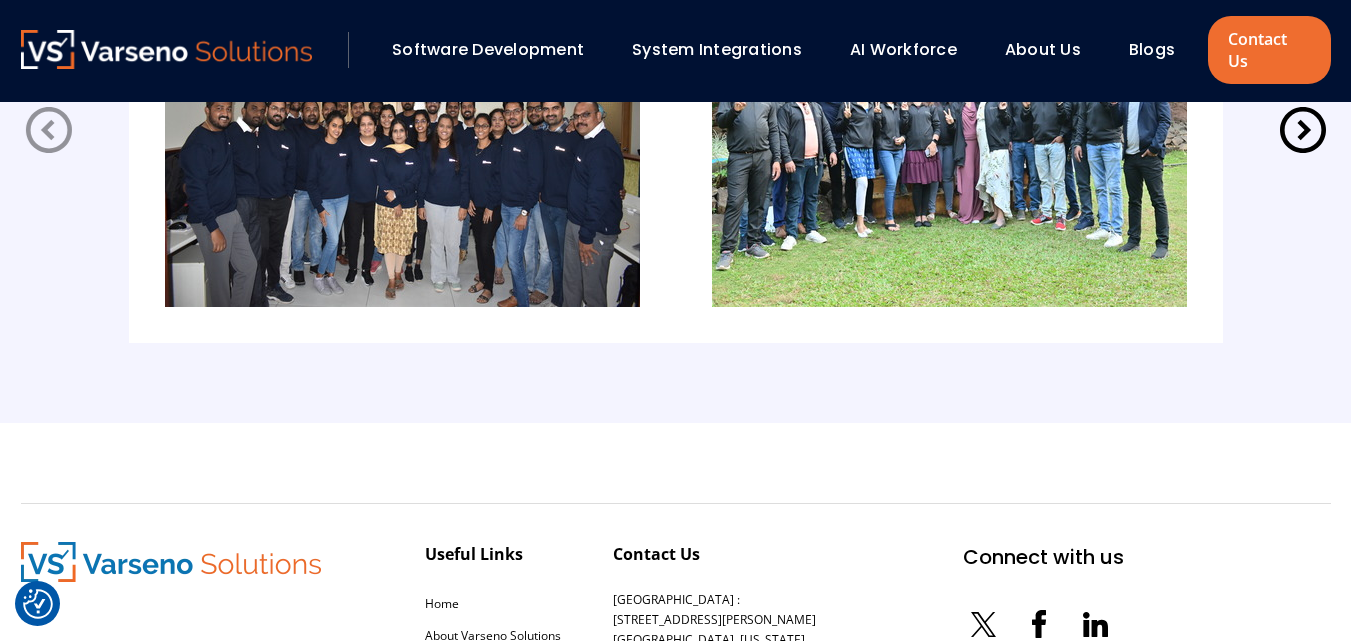 scroll, scrollTop: 4671, scrollLeft: 0, axis: vertical 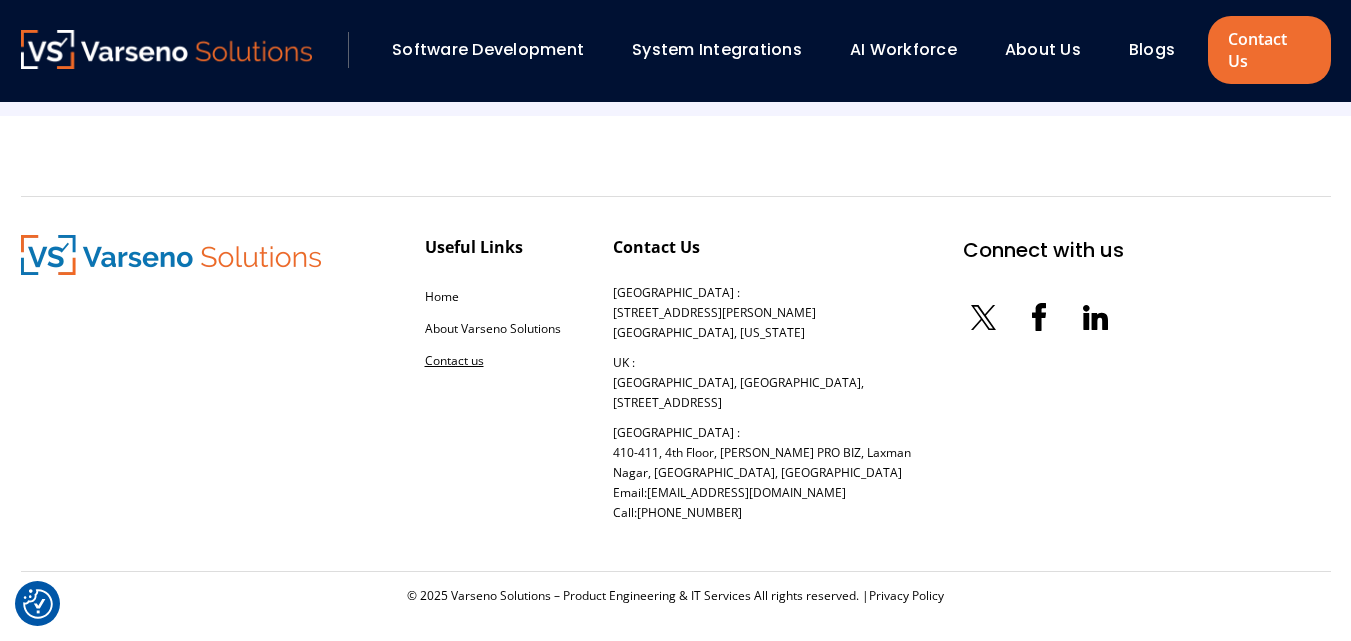 click on "Contact us" at bounding box center (454, 360) 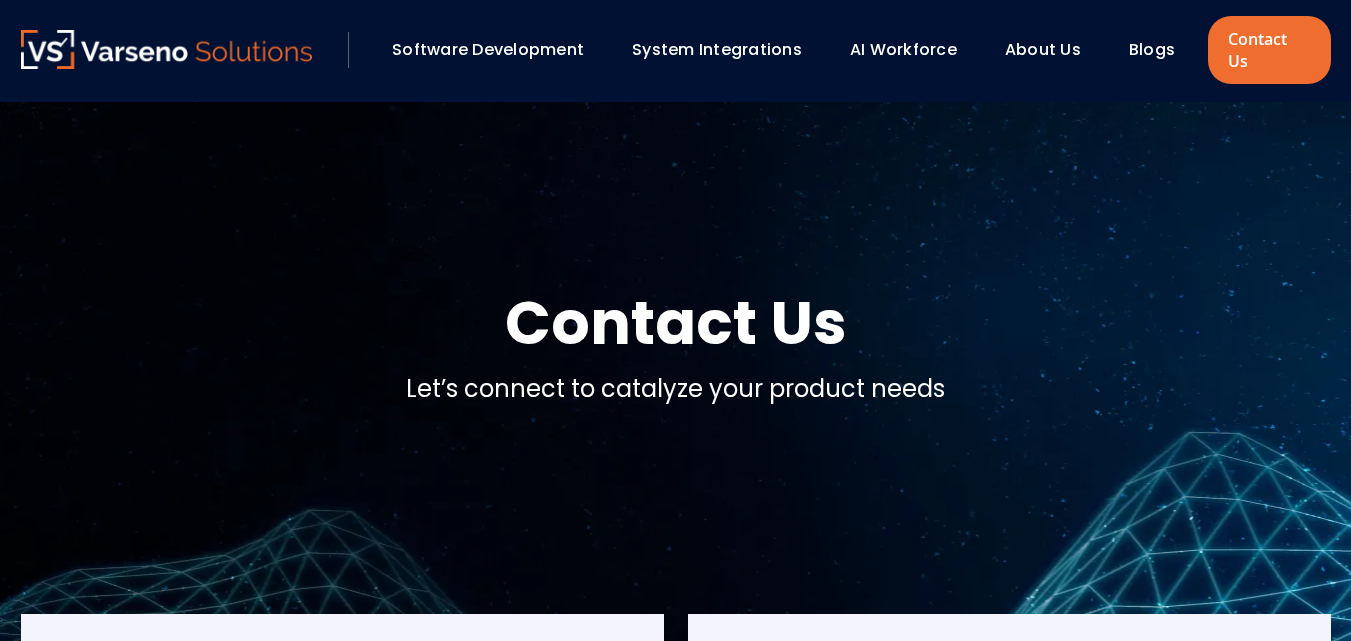 scroll, scrollTop: 0, scrollLeft: 0, axis: both 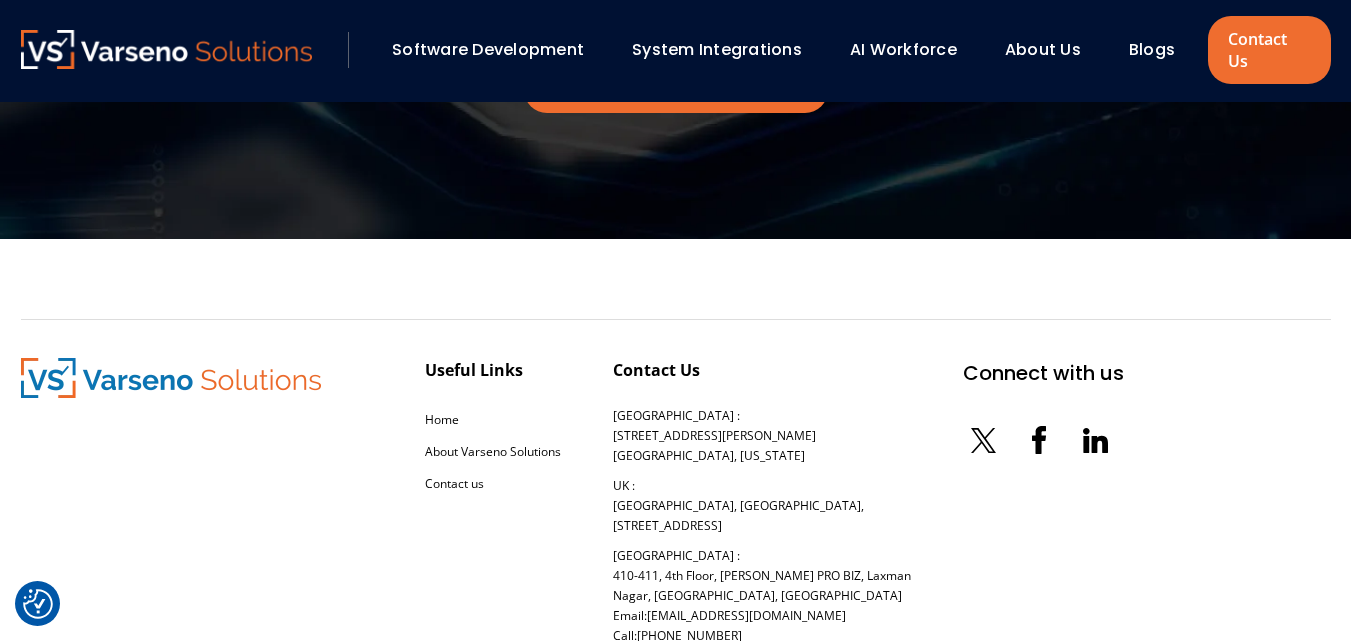 click 